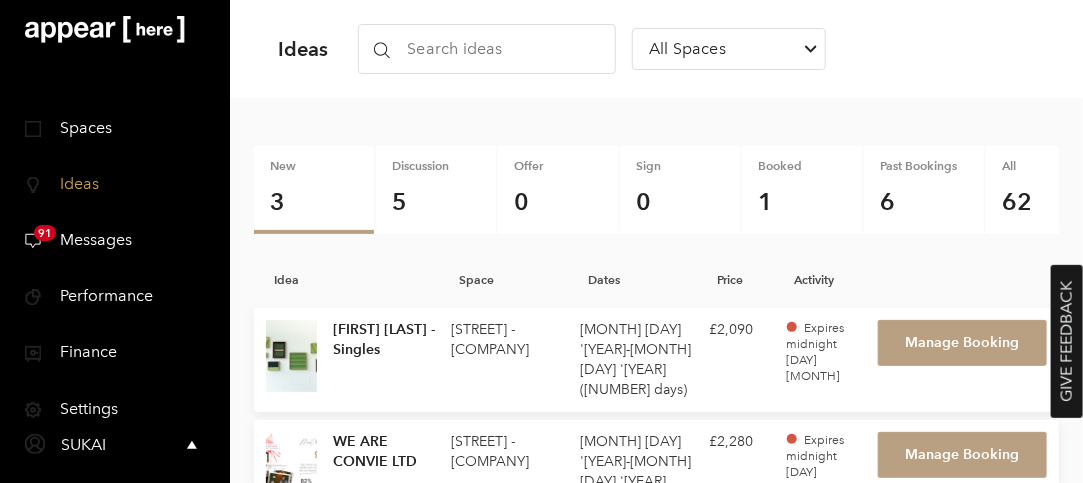 scroll, scrollTop: 100, scrollLeft: 0, axis: vertical 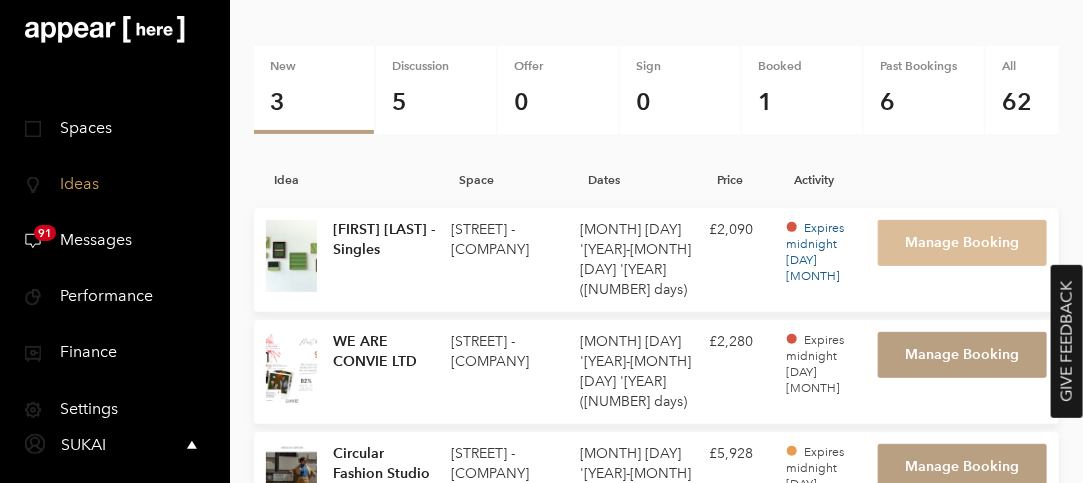 click on "Manage Booking" at bounding box center (963, 243) 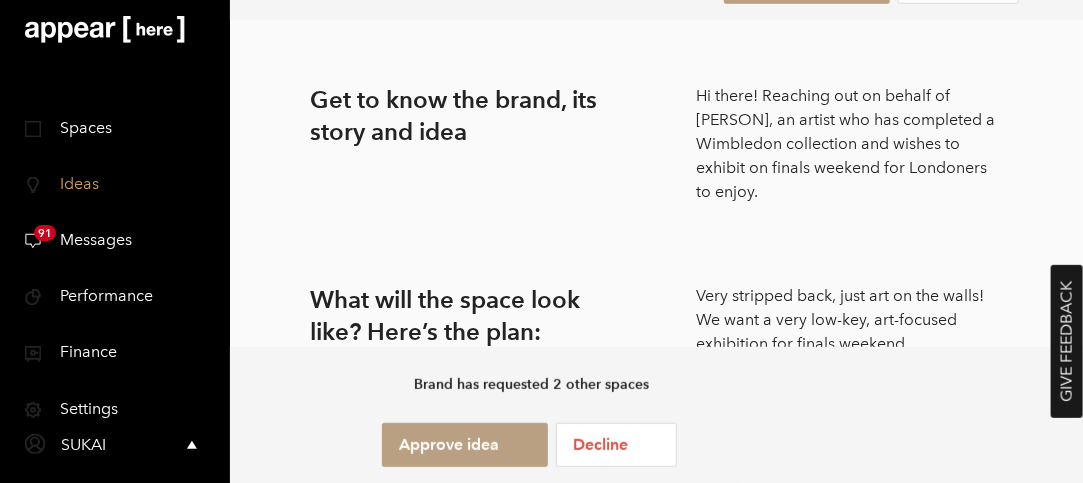 scroll, scrollTop: 600, scrollLeft: 0, axis: vertical 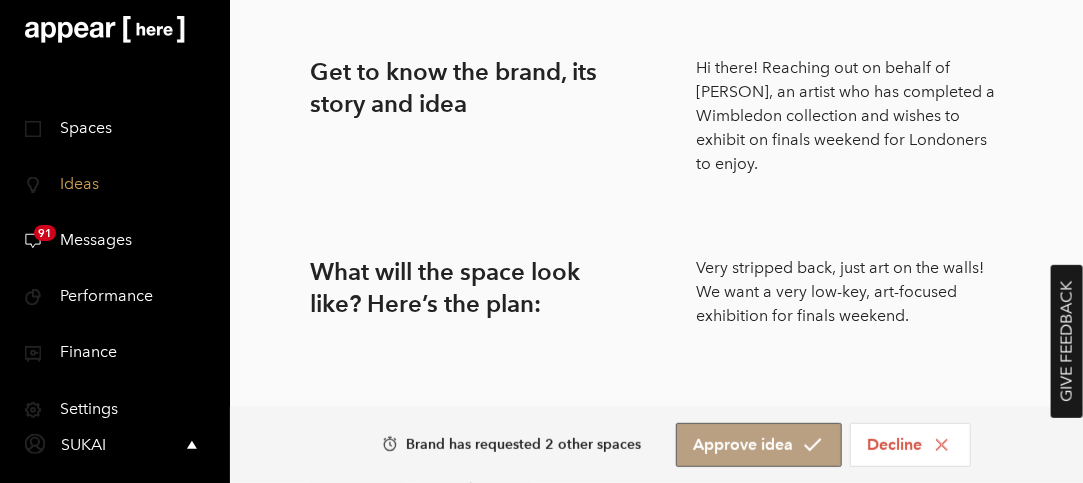 drag, startPoint x: 772, startPoint y: 443, endPoint x: 789, endPoint y: 444, distance: 17.029387 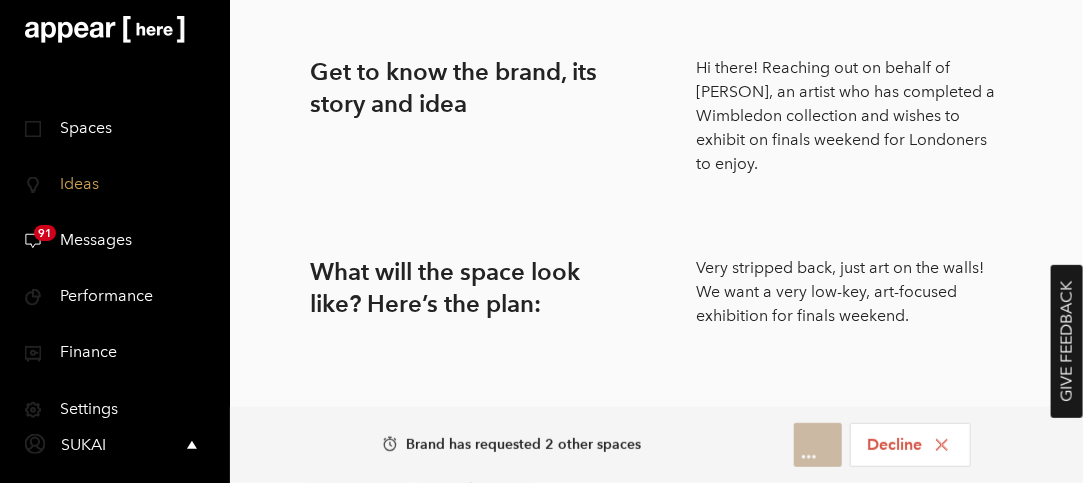 scroll, scrollTop: 660, scrollLeft: 0, axis: vertical 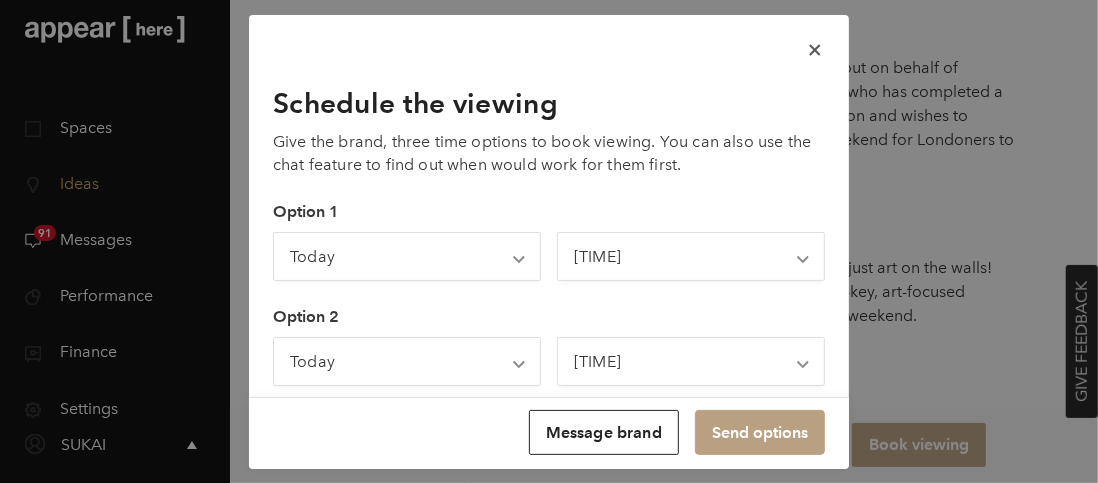 click at bounding box center (814, 50) 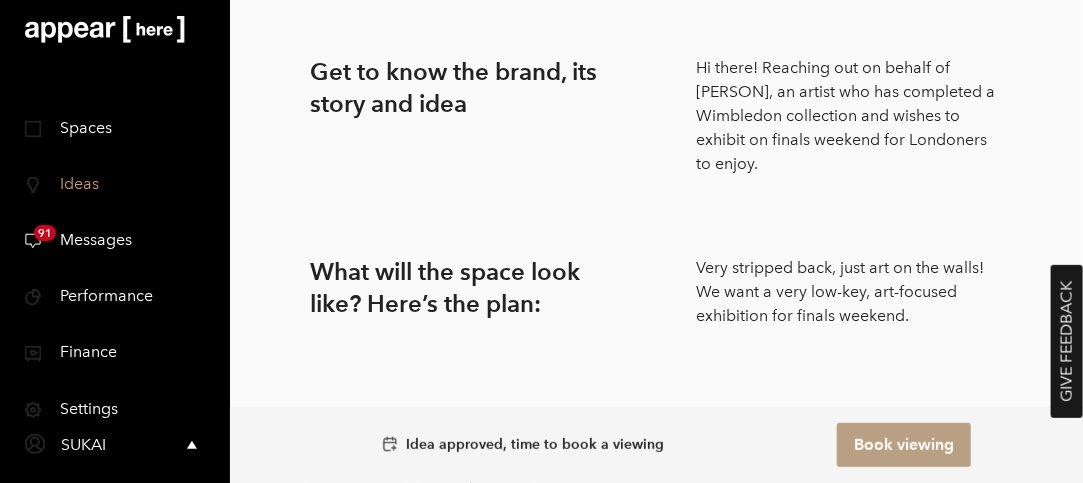 drag, startPoint x: 130, startPoint y: 239, endPoint x: 110, endPoint y: 241, distance: 20.09975 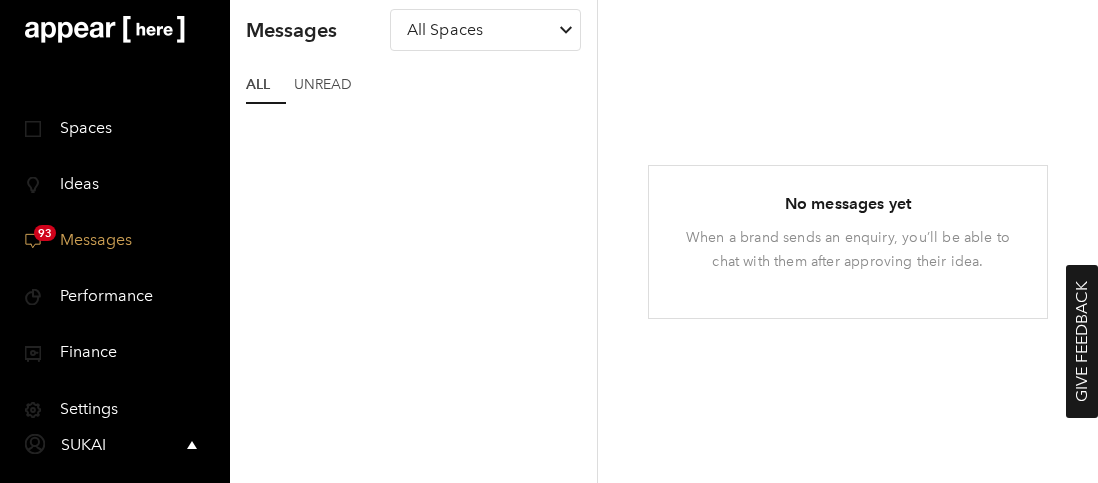 scroll, scrollTop: 0, scrollLeft: 0, axis: both 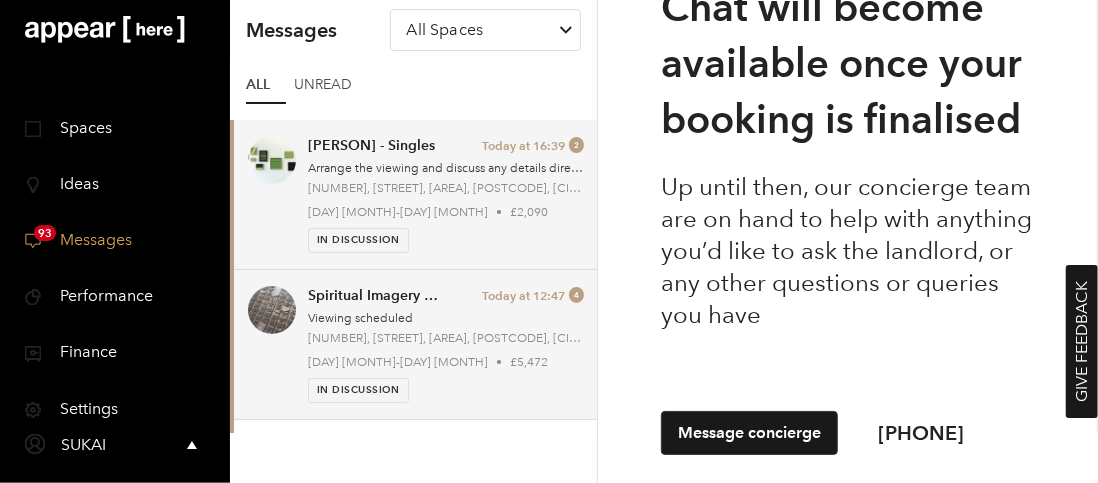 click on "Spiritual Imagery in Yangzhou Woodcut" at bounding box center (374, 296) 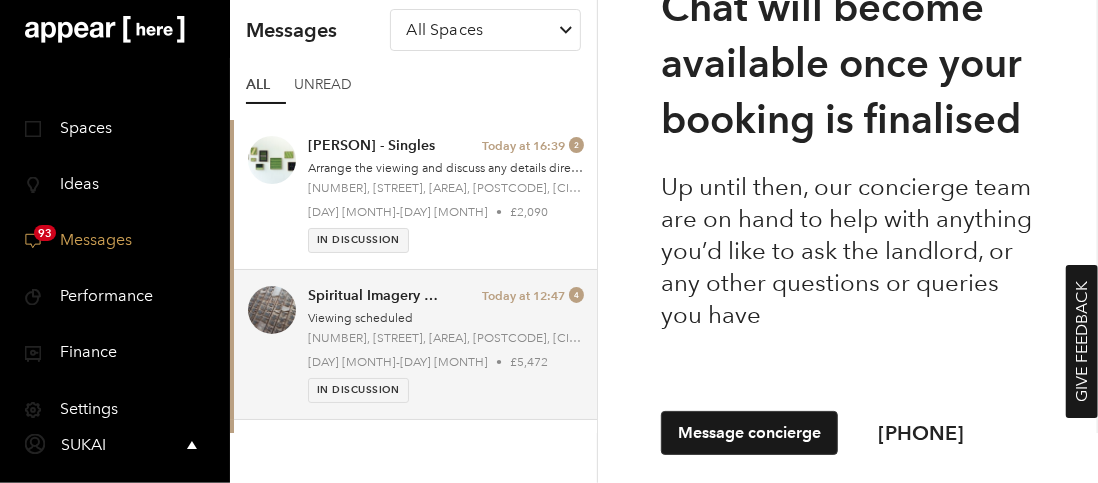 click on "Spiritual Imagery in Yangzhou Woodcut" at bounding box center [374, 296] 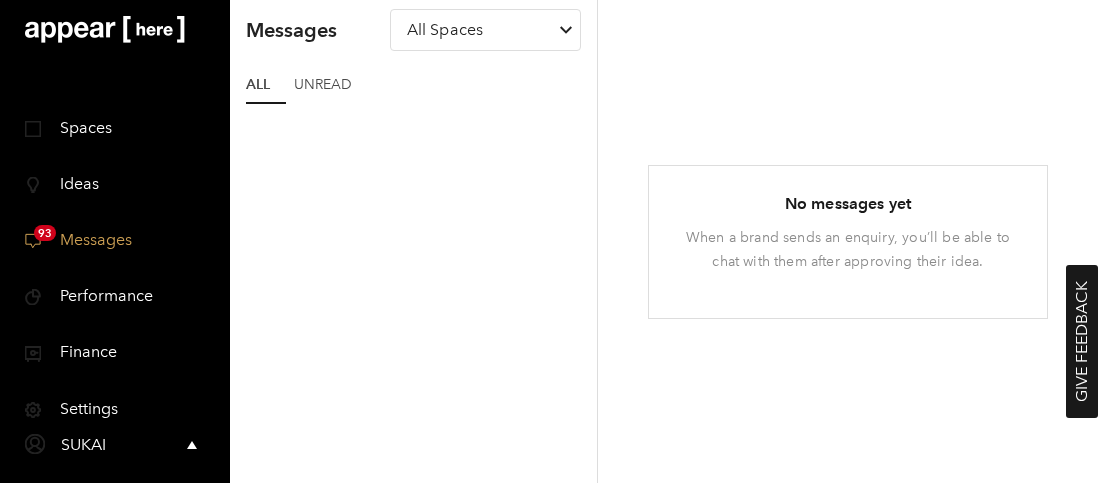 scroll, scrollTop: 0, scrollLeft: 0, axis: both 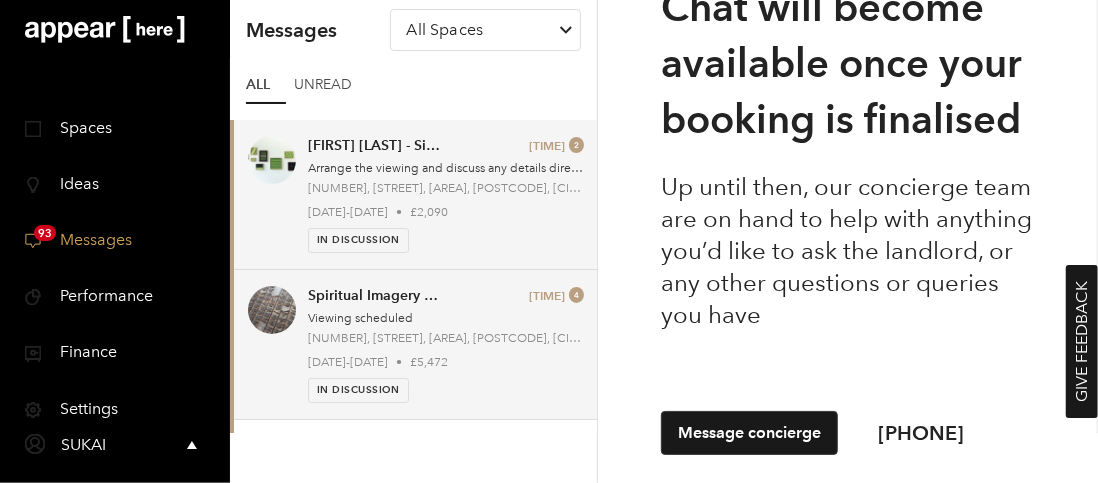 click on "Spiritual Imagery in Yangzhou Woodcut" at bounding box center [374, 296] 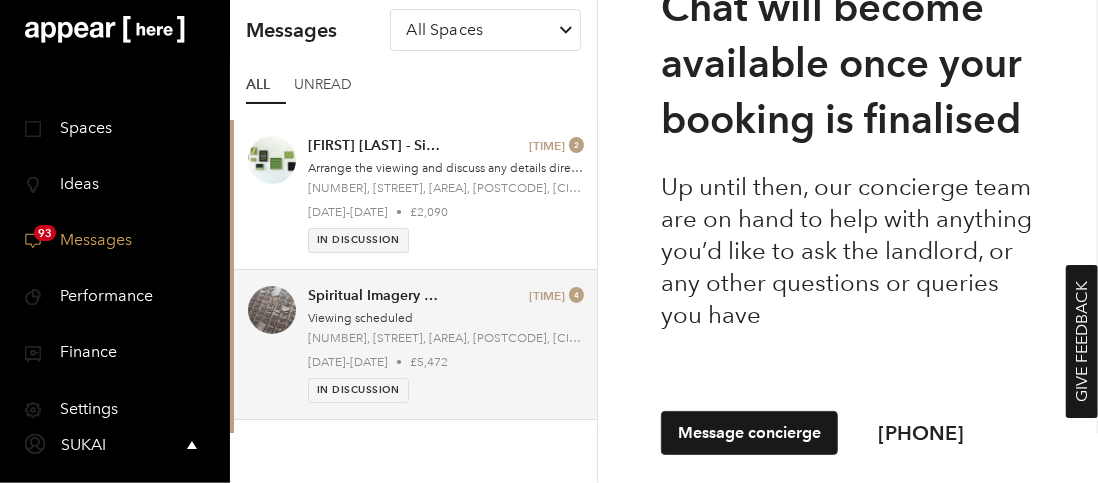 click on "[NUMBER], [STREET], [AREA], [POSTCODE], [CITY], [CITY] [LETTER]" at bounding box center [446, 338] 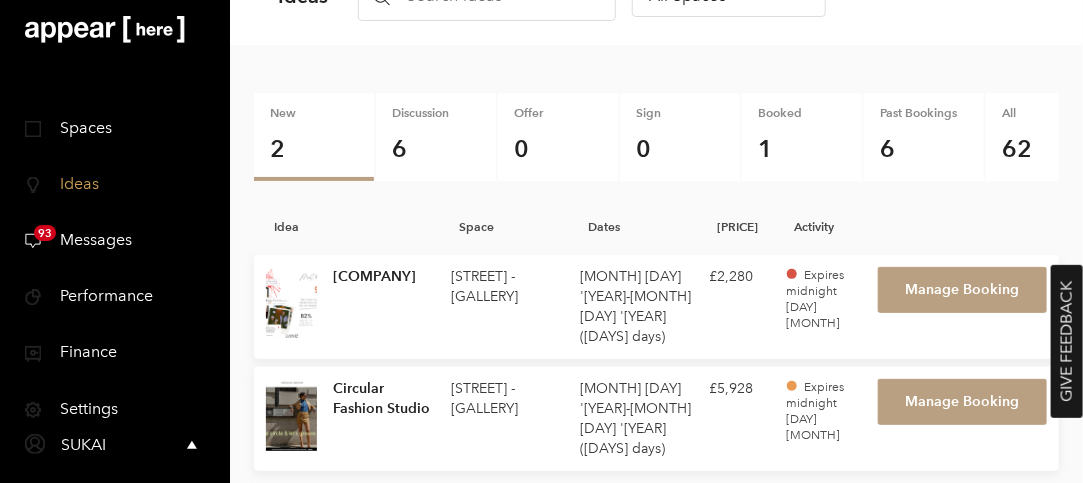 scroll, scrollTop: 80, scrollLeft: 0, axis: vertical 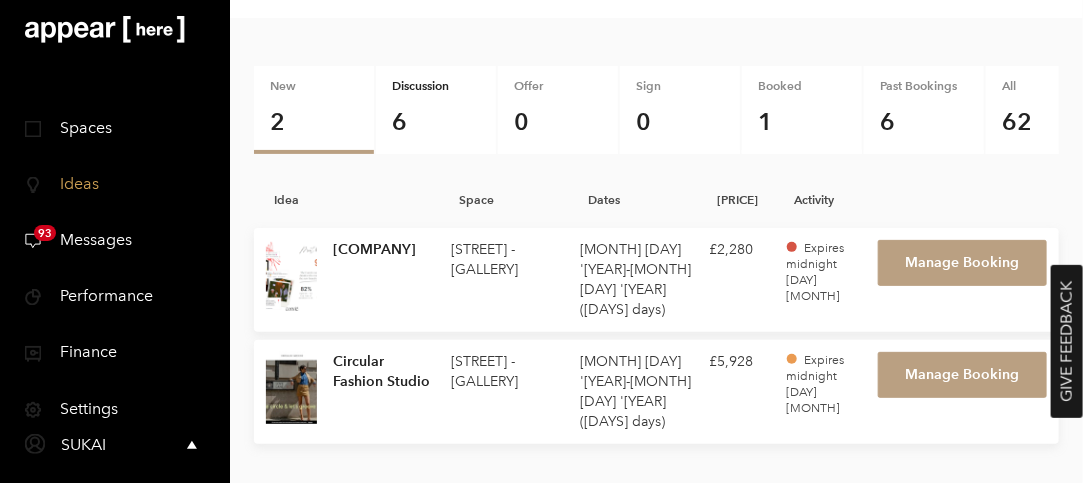 click on "6" at bounding box center (436, 122) 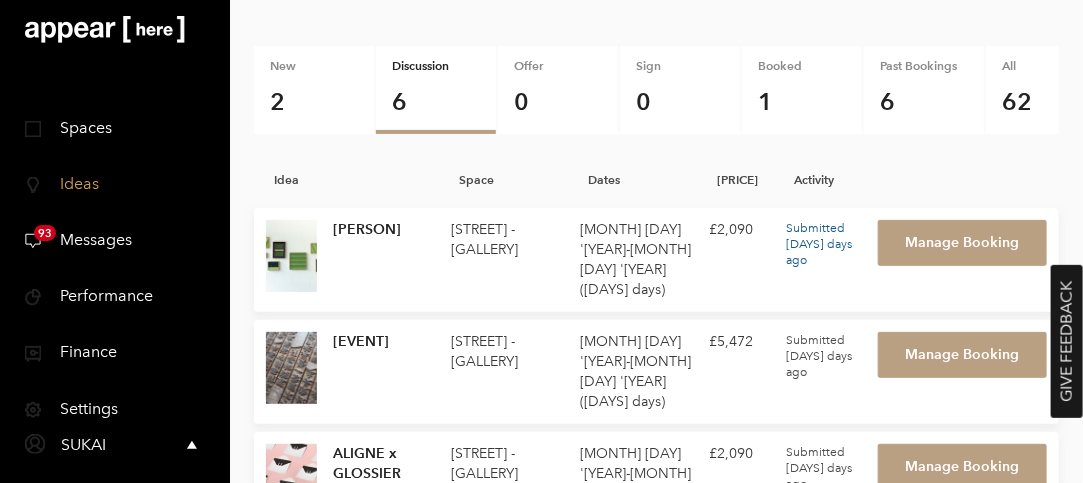 scroll, scrollTop: 200, scrollLeft: 0, axis: vertical 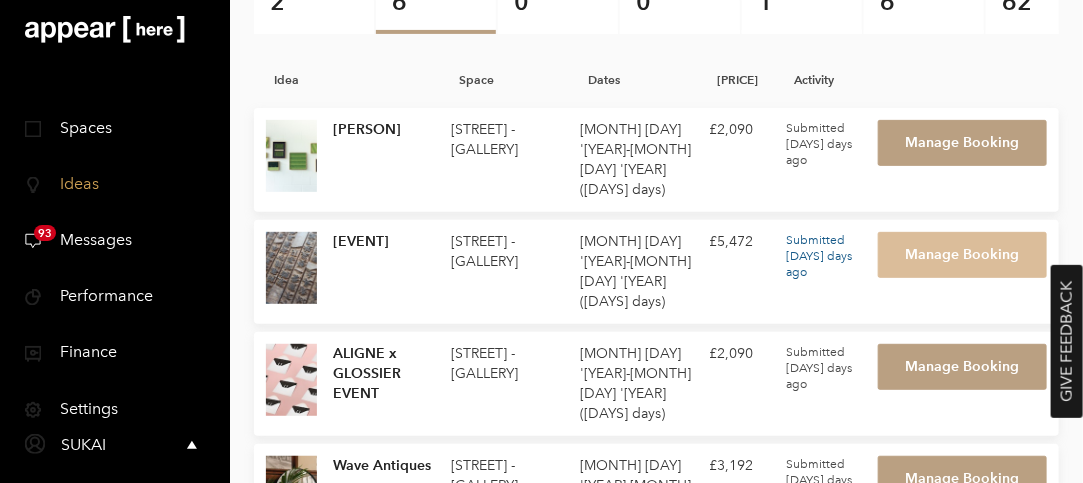 click on "Manage Booking" at bounding box center (963, 255) 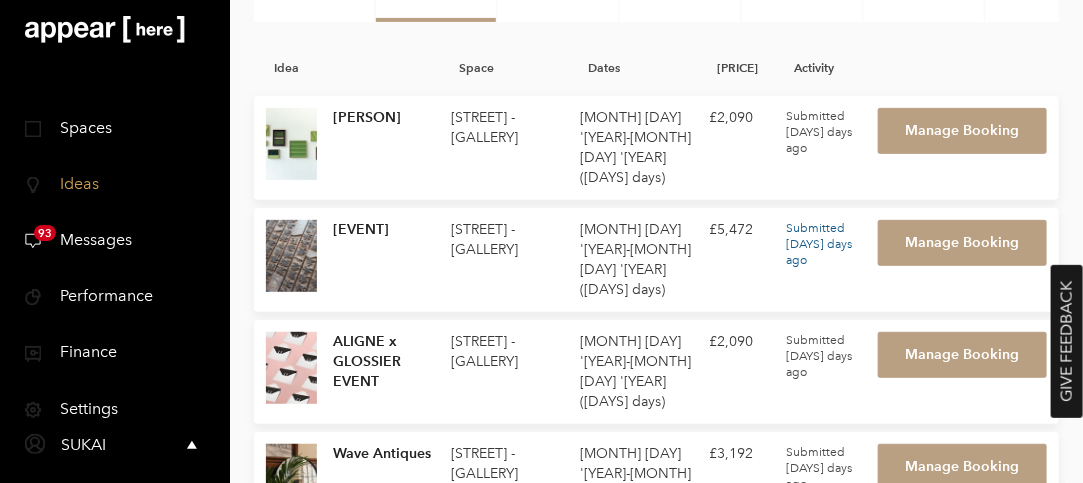 scroll, scrollTop: 12, scrollLeft: 0, axis: vertical 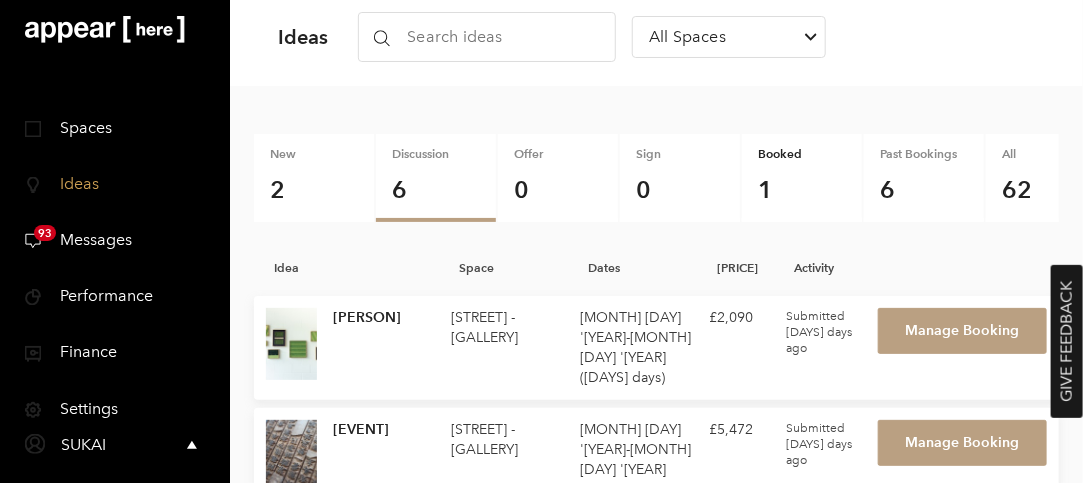 click on "1" at bounding box center (802, 190) 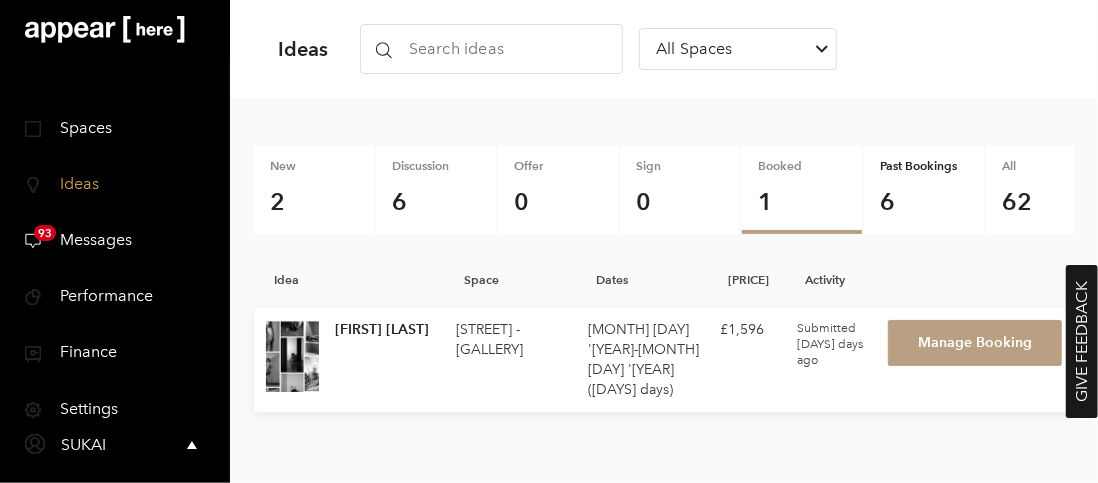 click on "6" at bounding box center [924, 202] 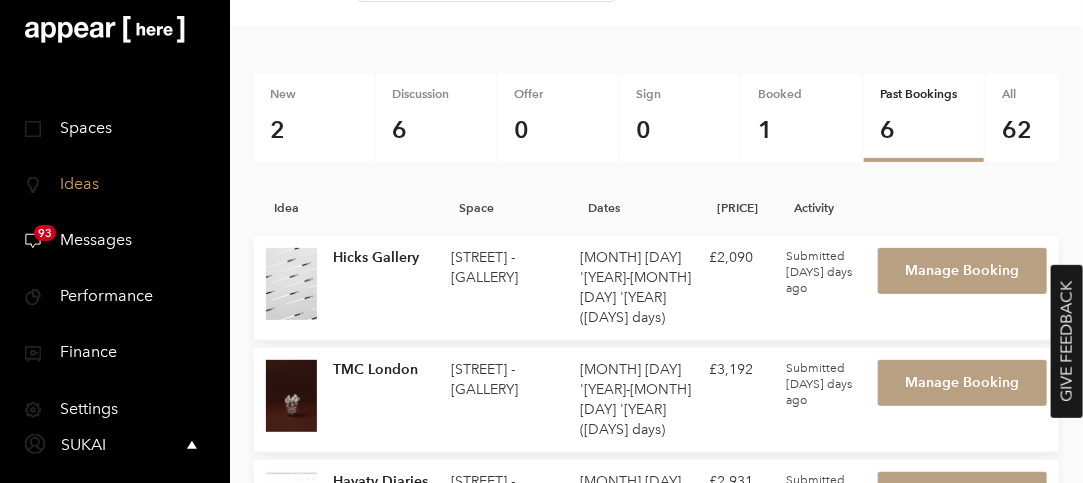 scroll, scrollTop: 100, scrollLeft: 0, axis: vertical 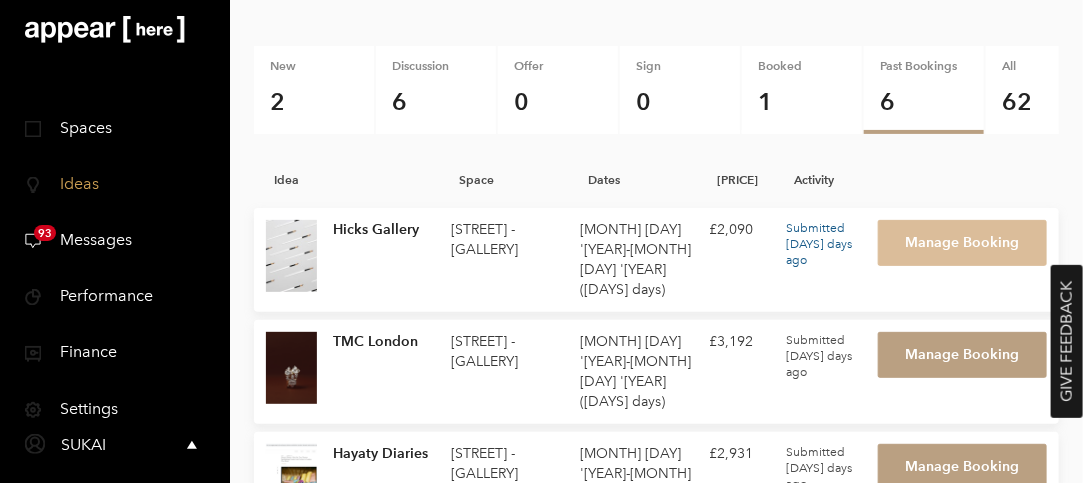 click on "Manage Booking" at bounding box center [963, 243] 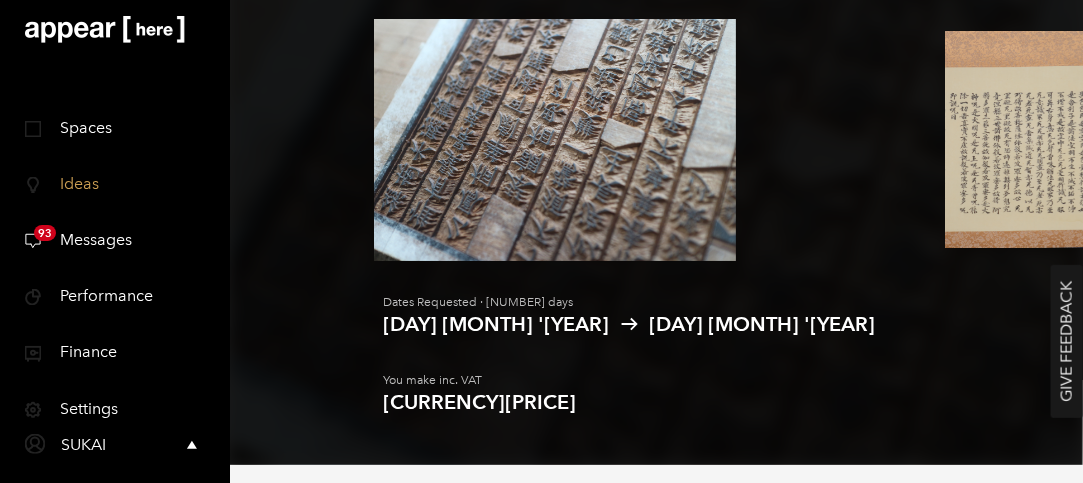 scroll, scrollTop: 117, scrollLeft: 0, axis: vertical 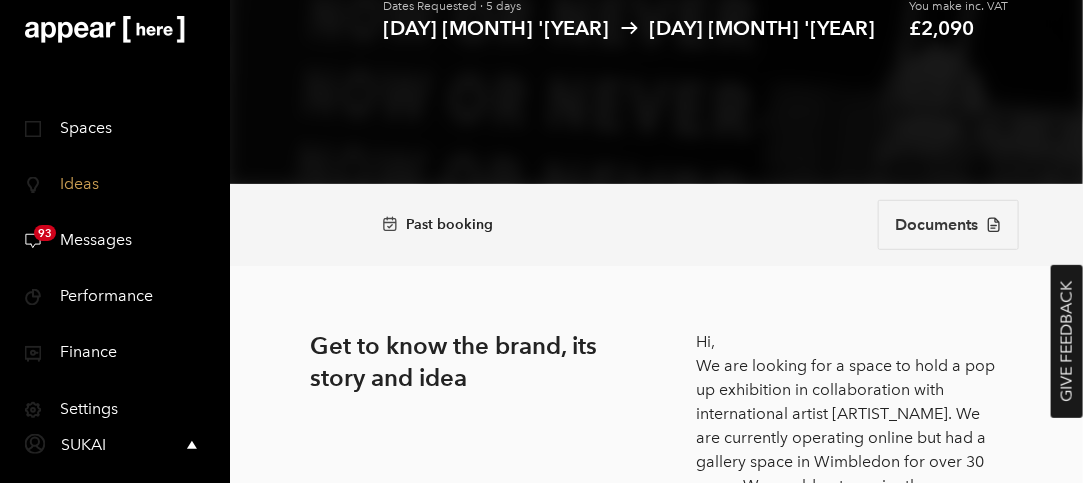 click at bounding box center [994, 225] 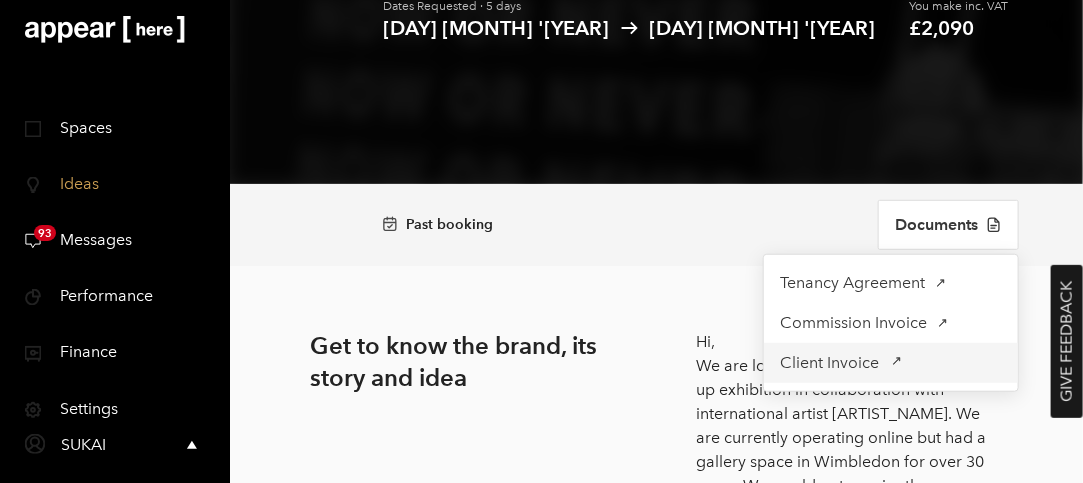 click on "Client Invoice" at bounding box center [852, 283] 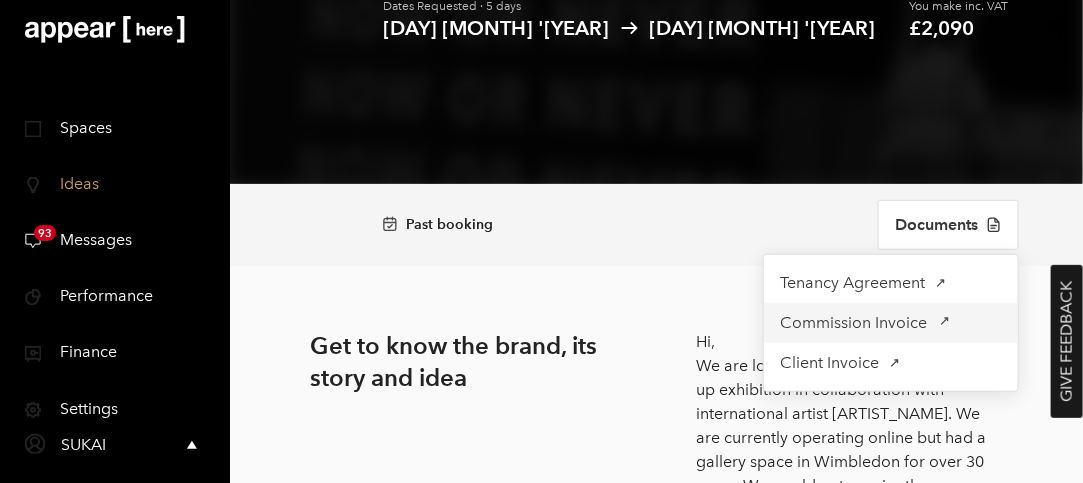 click on "Commission Invoice" at bounding box center (852, 283) 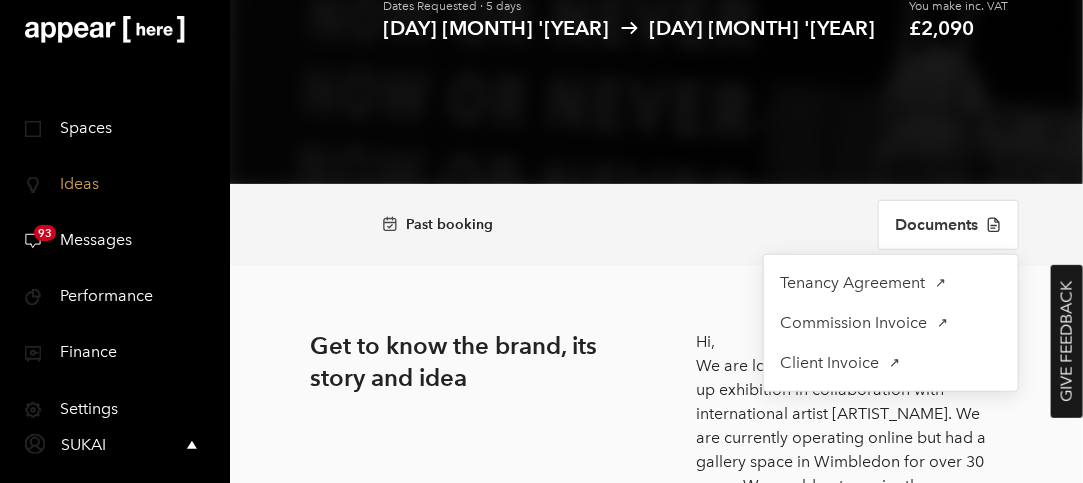 click on "Hicks Gallery by  Hicks Gallery  for  Connaught Street - The Elegant Gallery
Sent 2 months ago Dates Requested · 5 days 05 Jun '25
09 Jun '25 You make inc. VAT £2,090" at bounding box center [656, -58] 